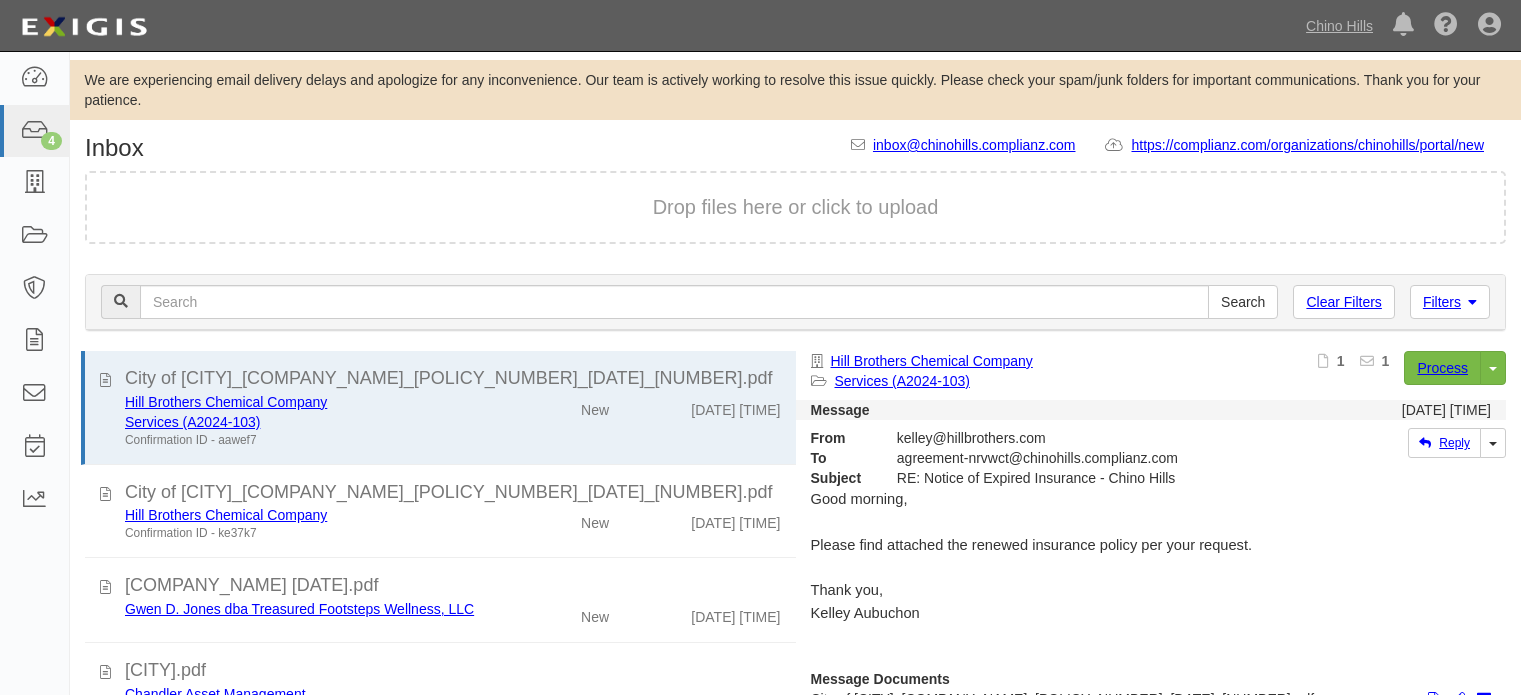 scroll, scrollTop: 0, scrollLeft: 0, axis: both 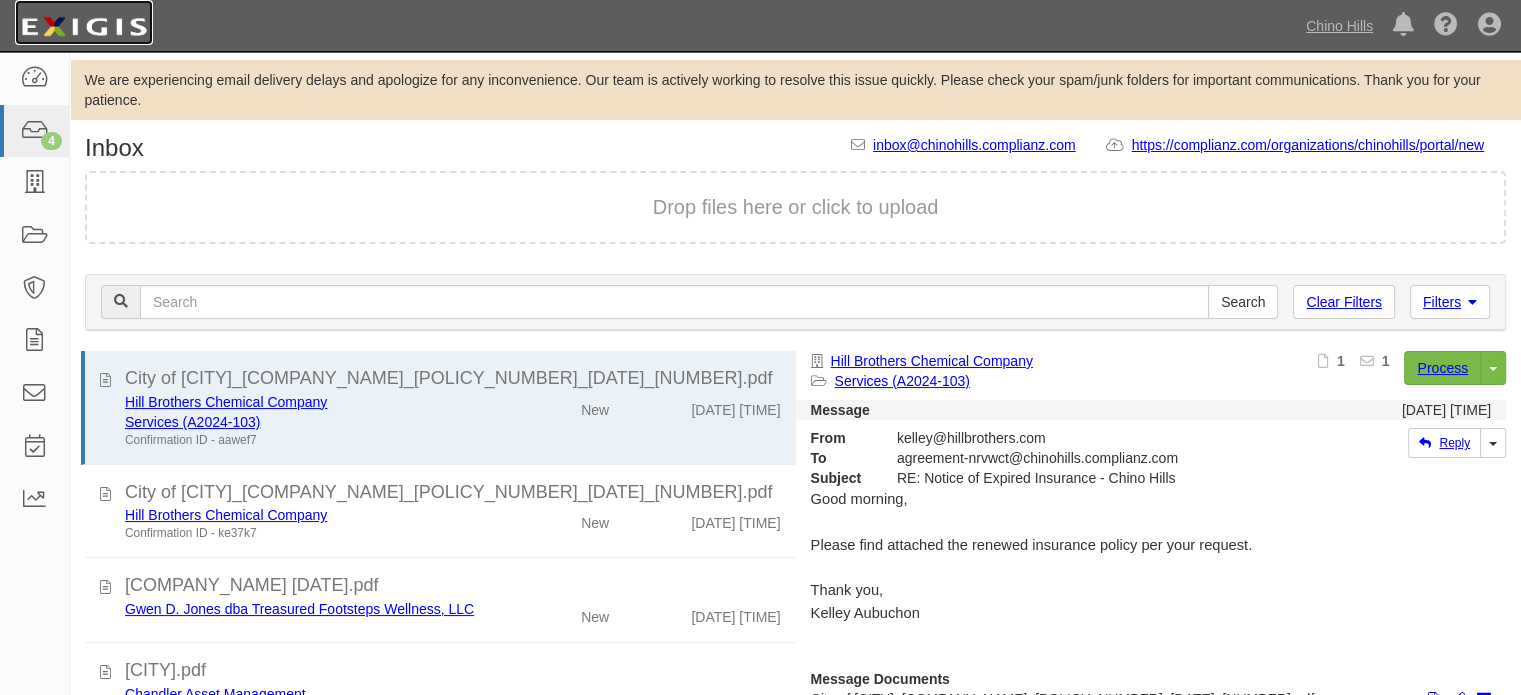 click at bounding box center (84, 27) 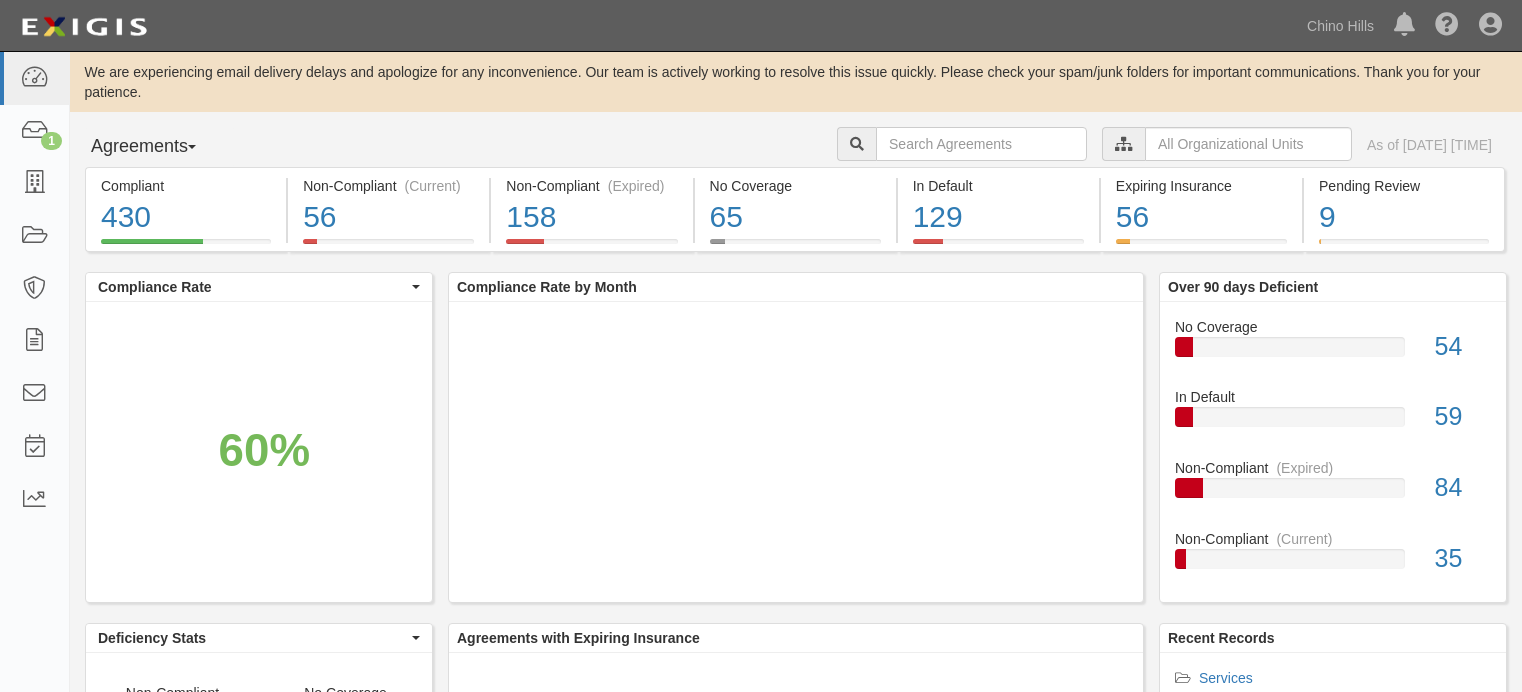 scroll, scrollTop: 0, scrollLeft: 0, axis: both 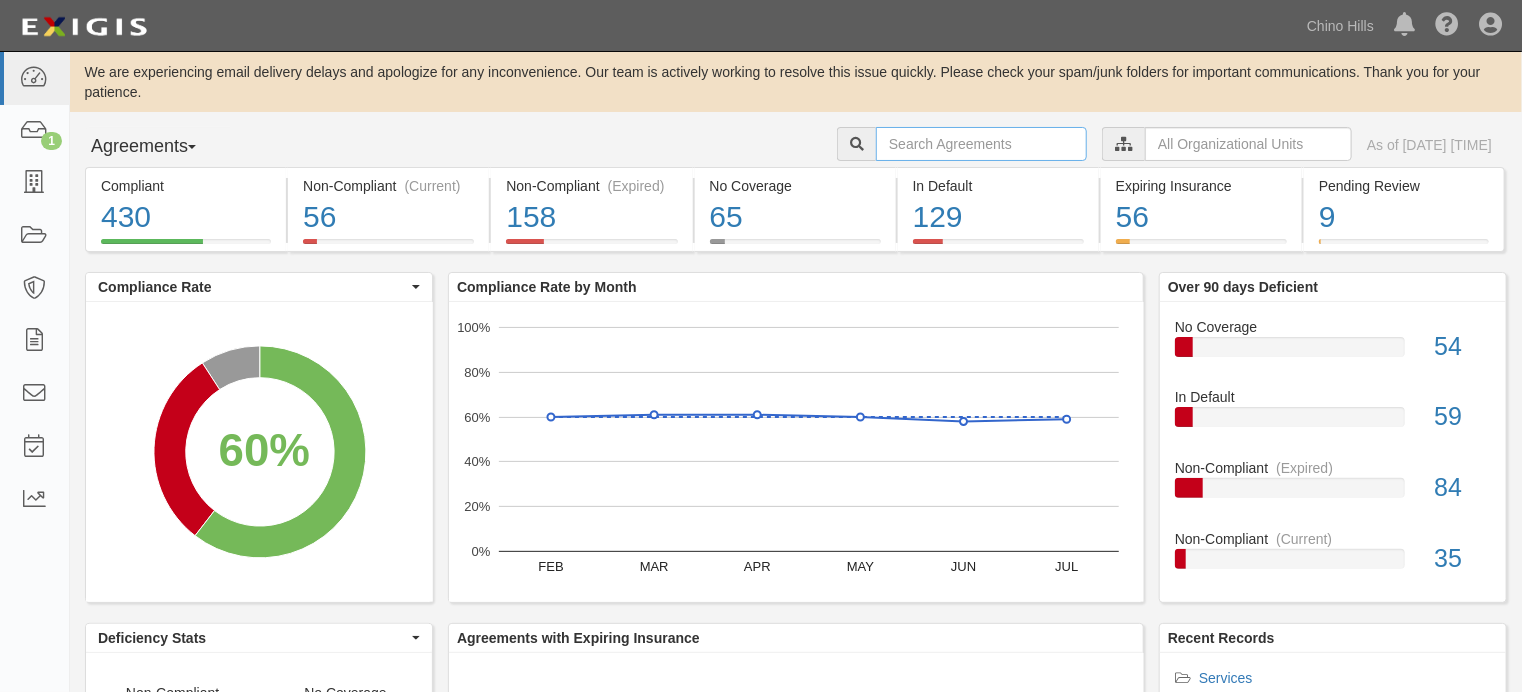 click at bounding box center [981, 144] 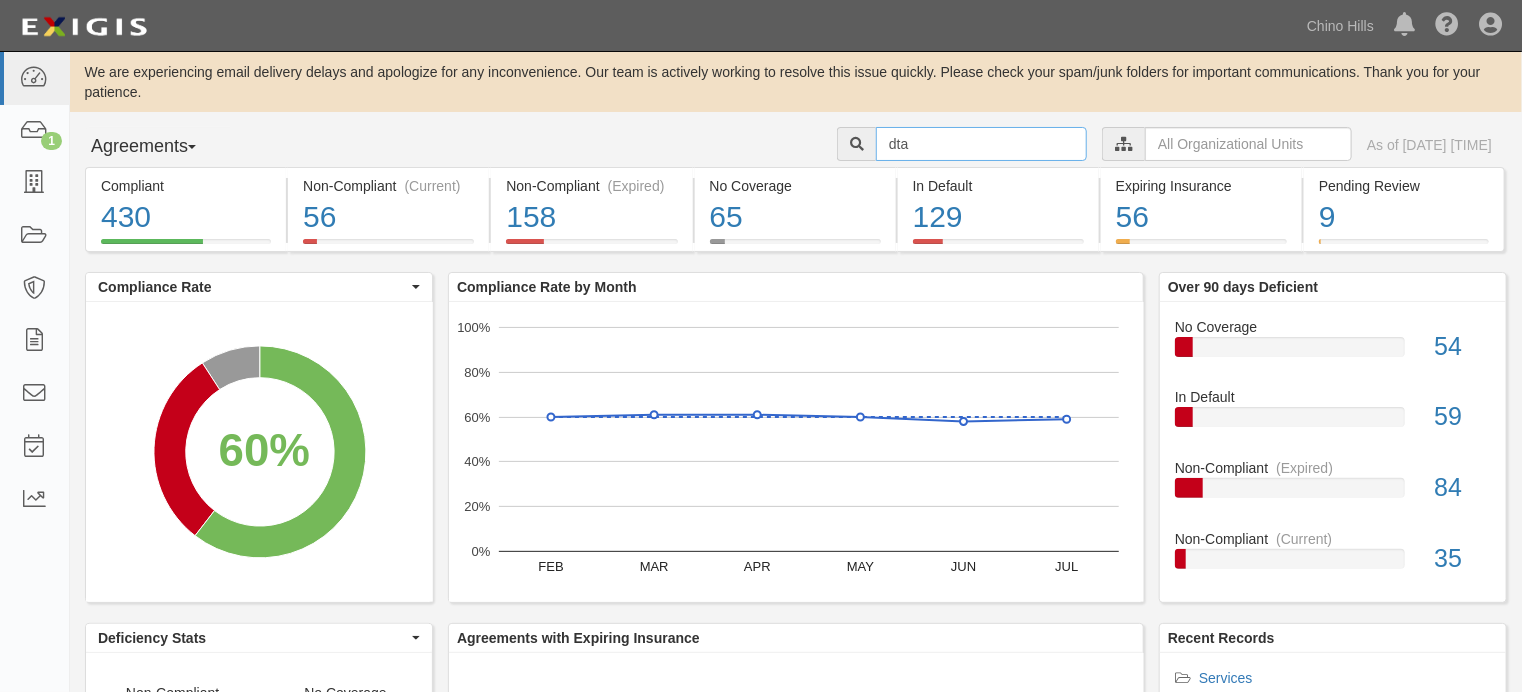 type on "dta" 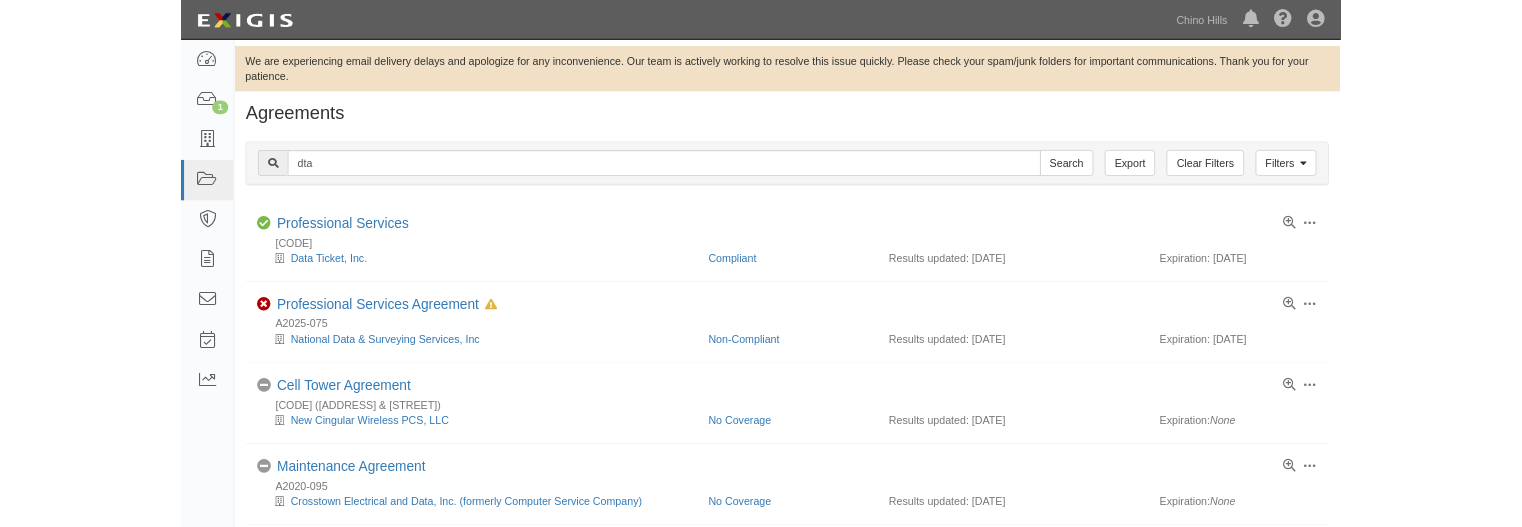 scroll, scrollTop: 0, scrollLeft: 0, axis: both 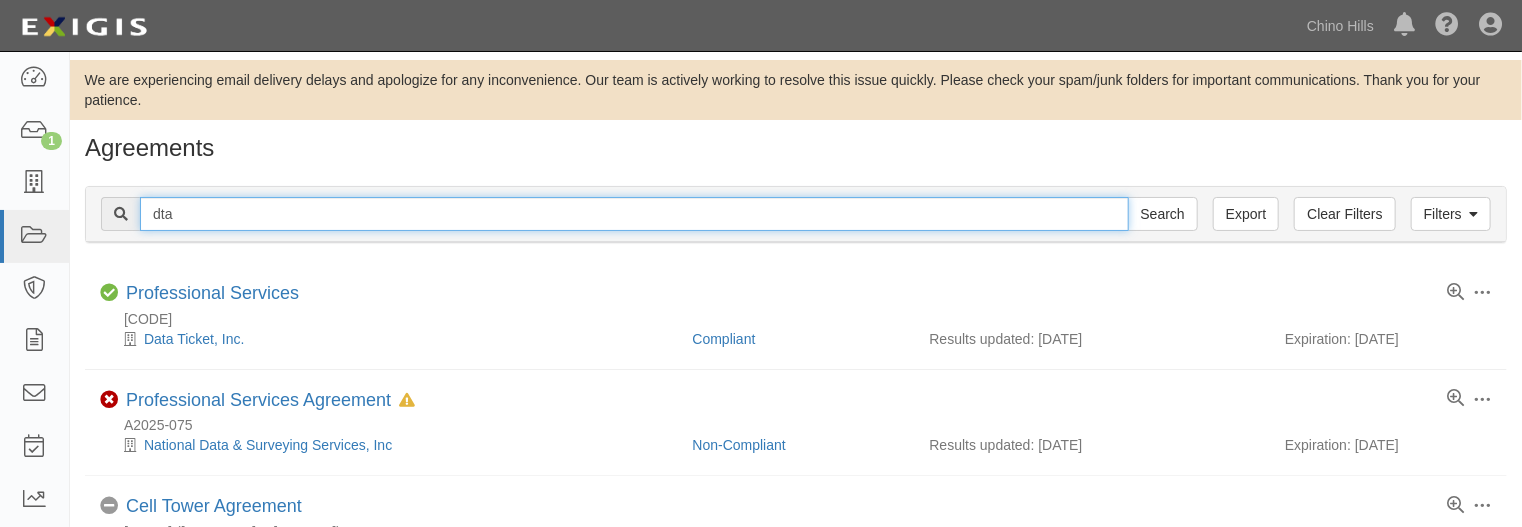 drag, startPoint x: 198, startPoint y: 203, endPoint x: 100, endPoint y: 205, distance: 98.02041 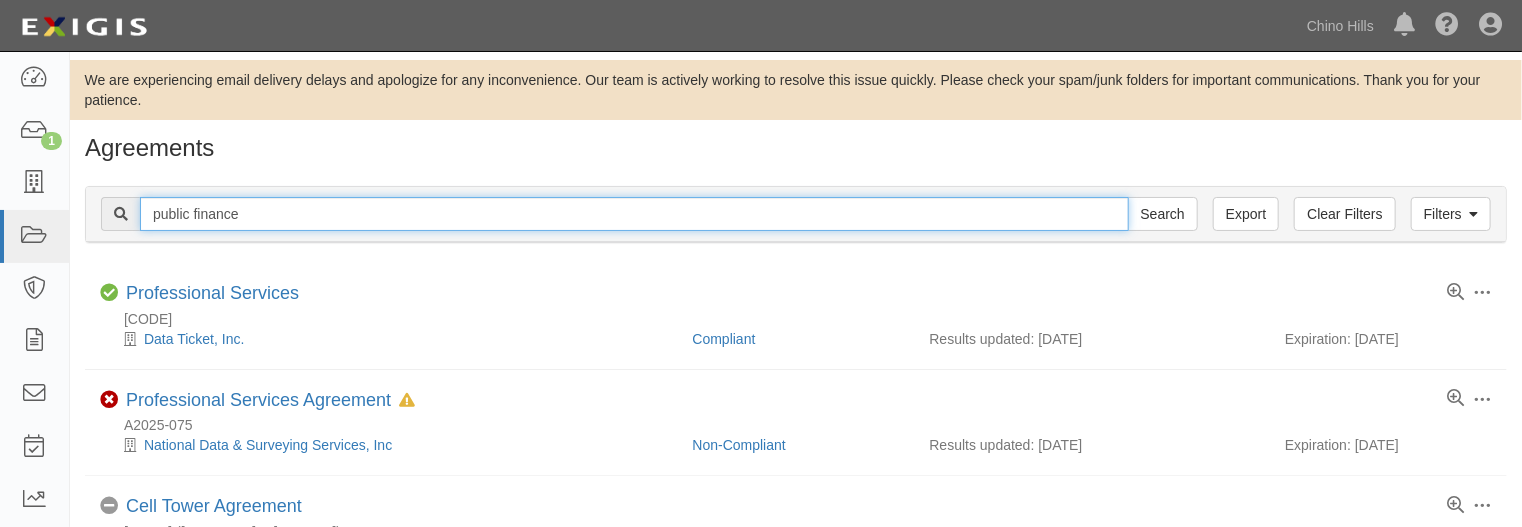 type on "public finance" 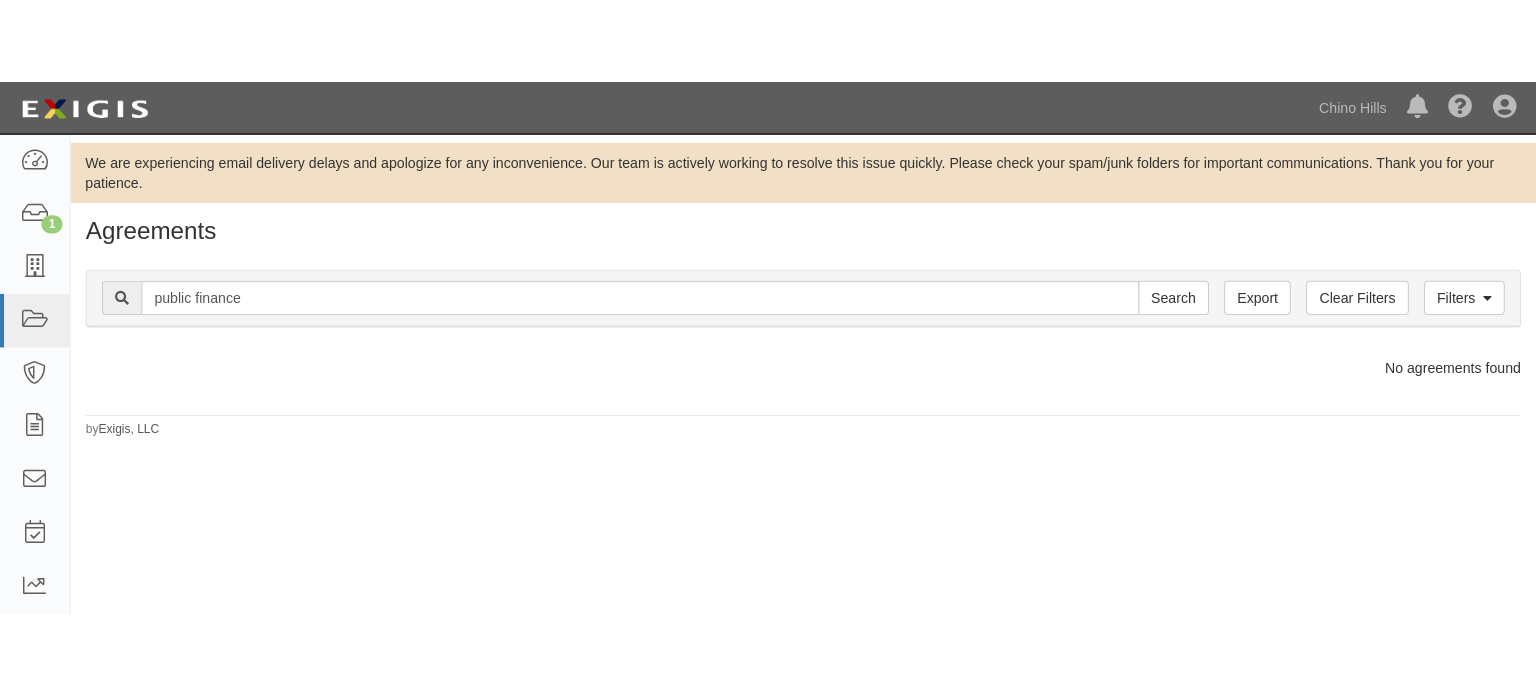 scroll, scrollTop: 0, scrollLeft: 0, axis: both 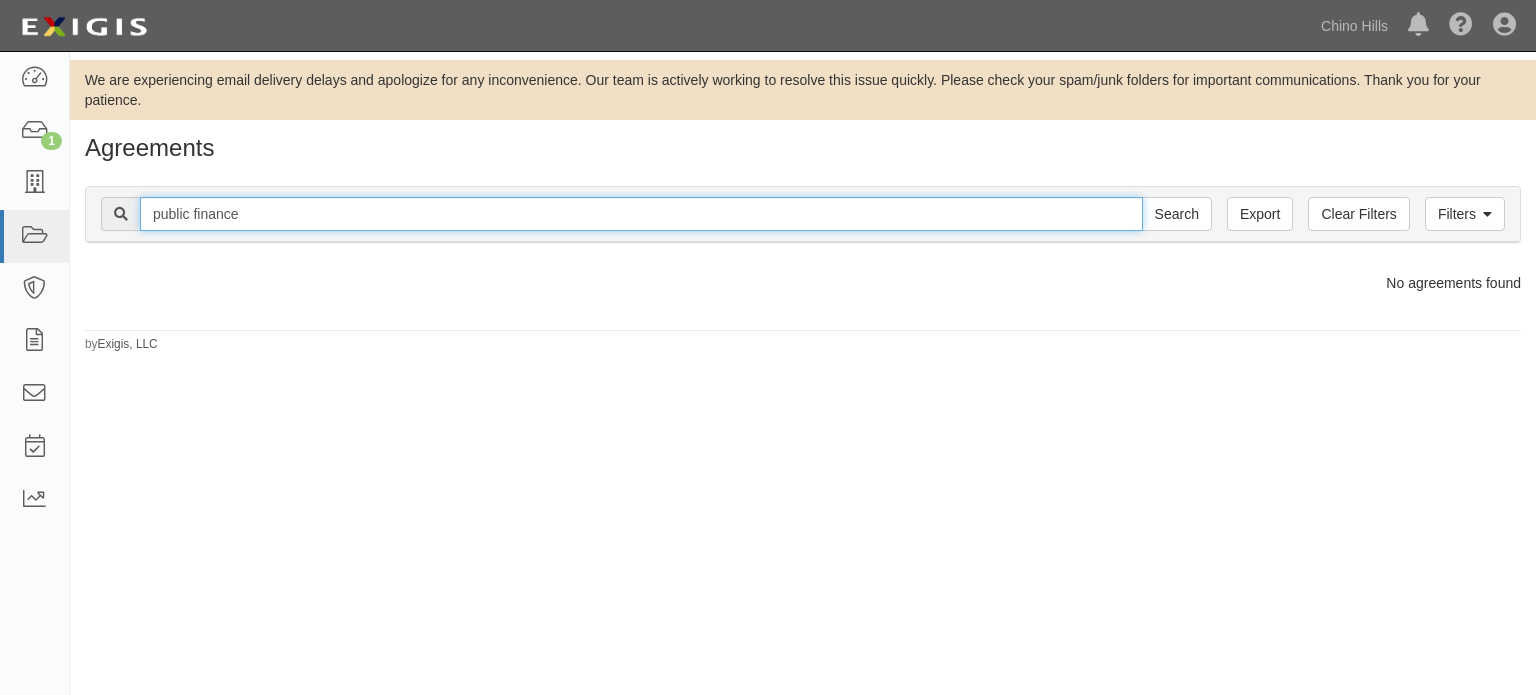 click on "public finance" at bounding box center (641, 214) 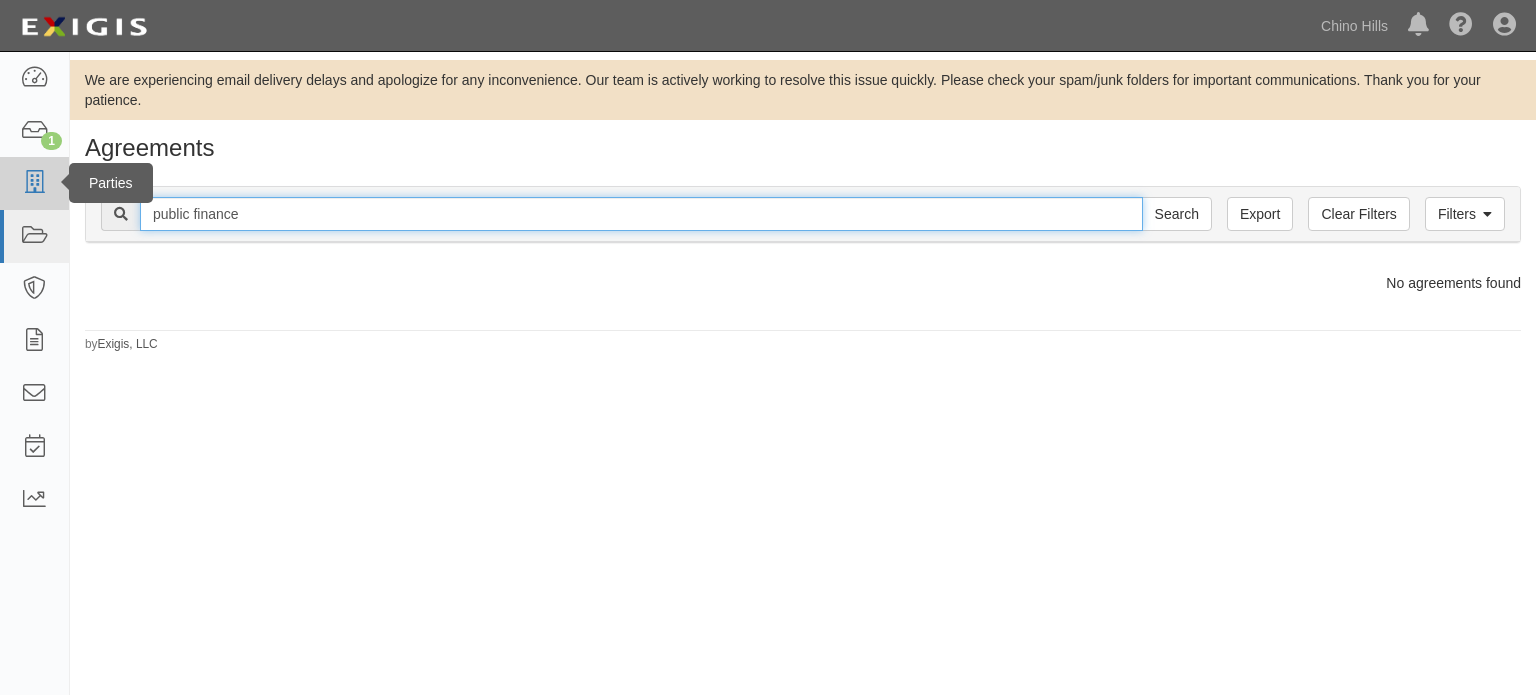 drag, startPoint x: 274, startPoint y: 211, endPoint x: 52, endPoint y: 203, distance: 222.1441 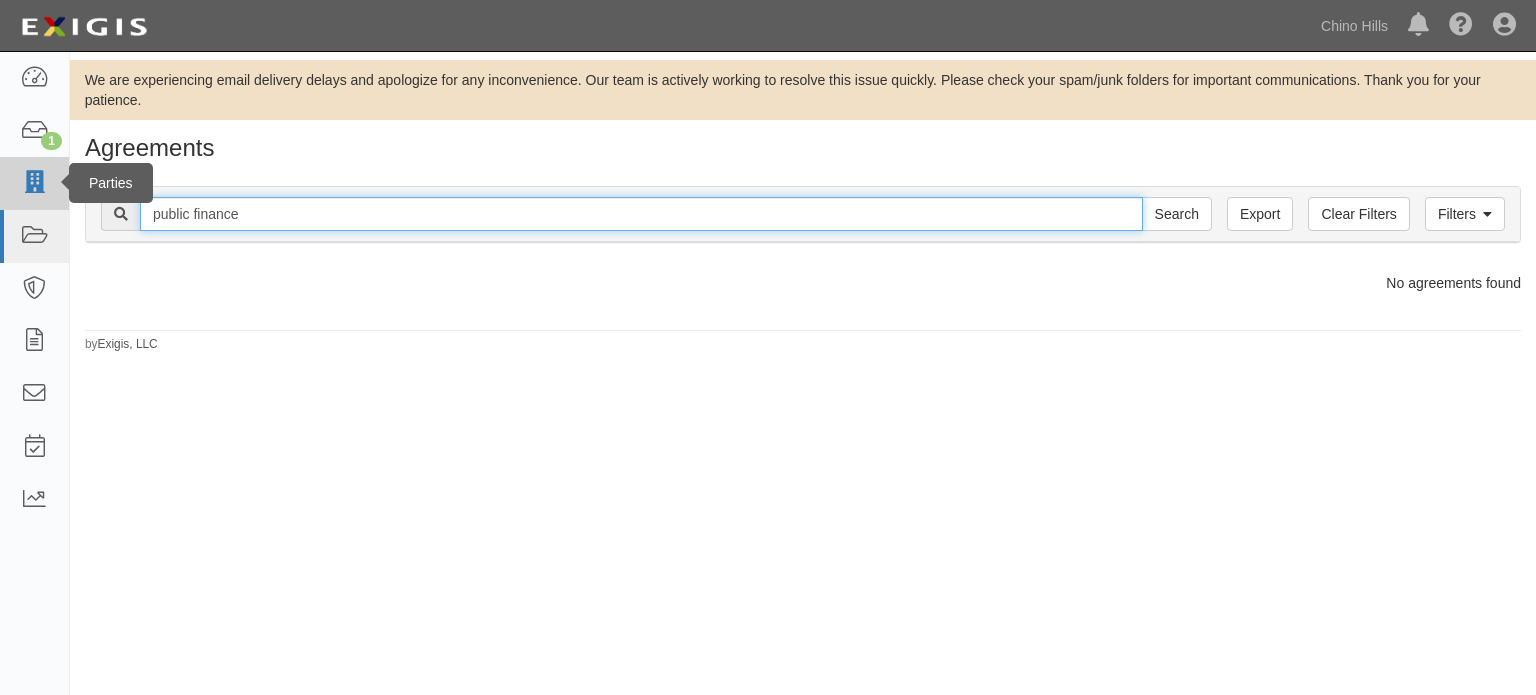 paste on "Acrisure West Insurance Services, LLC" 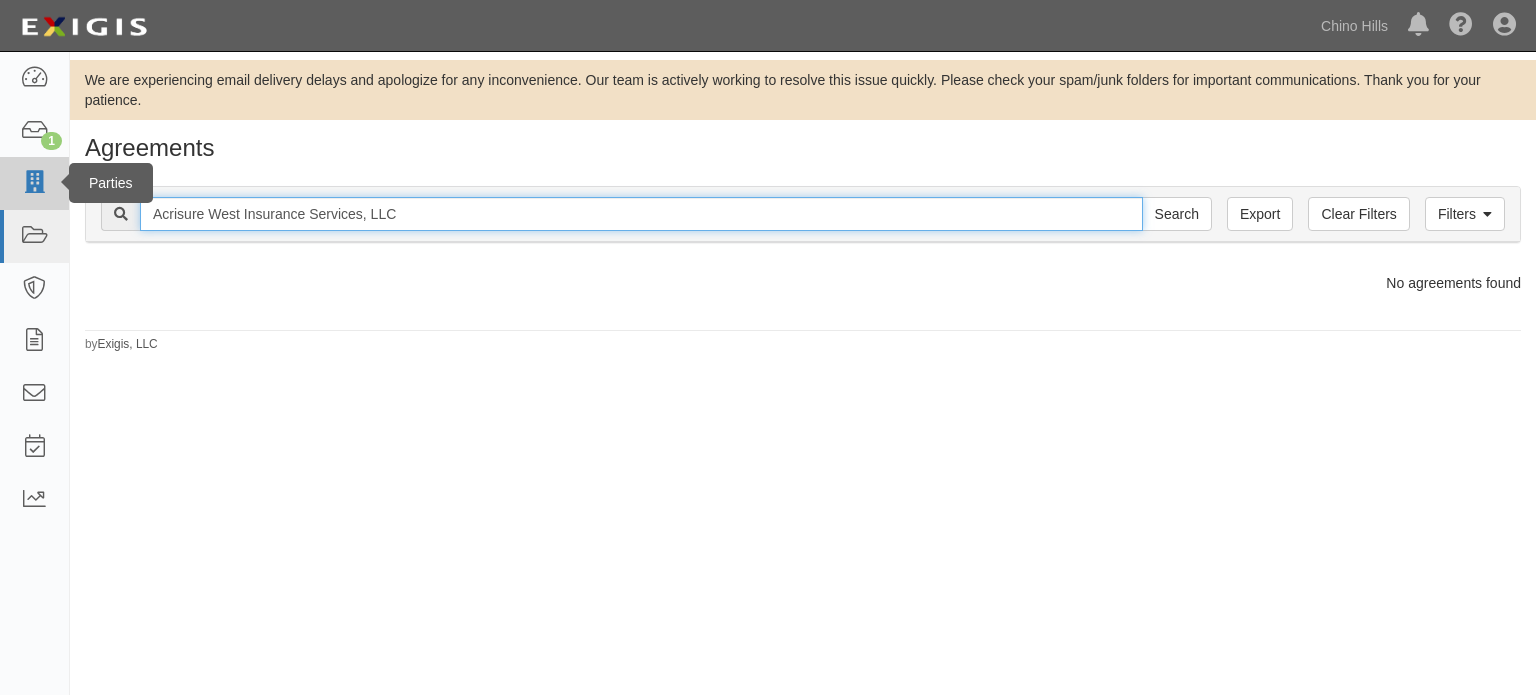 type on "Acrisure West Insurance Services, LLC" 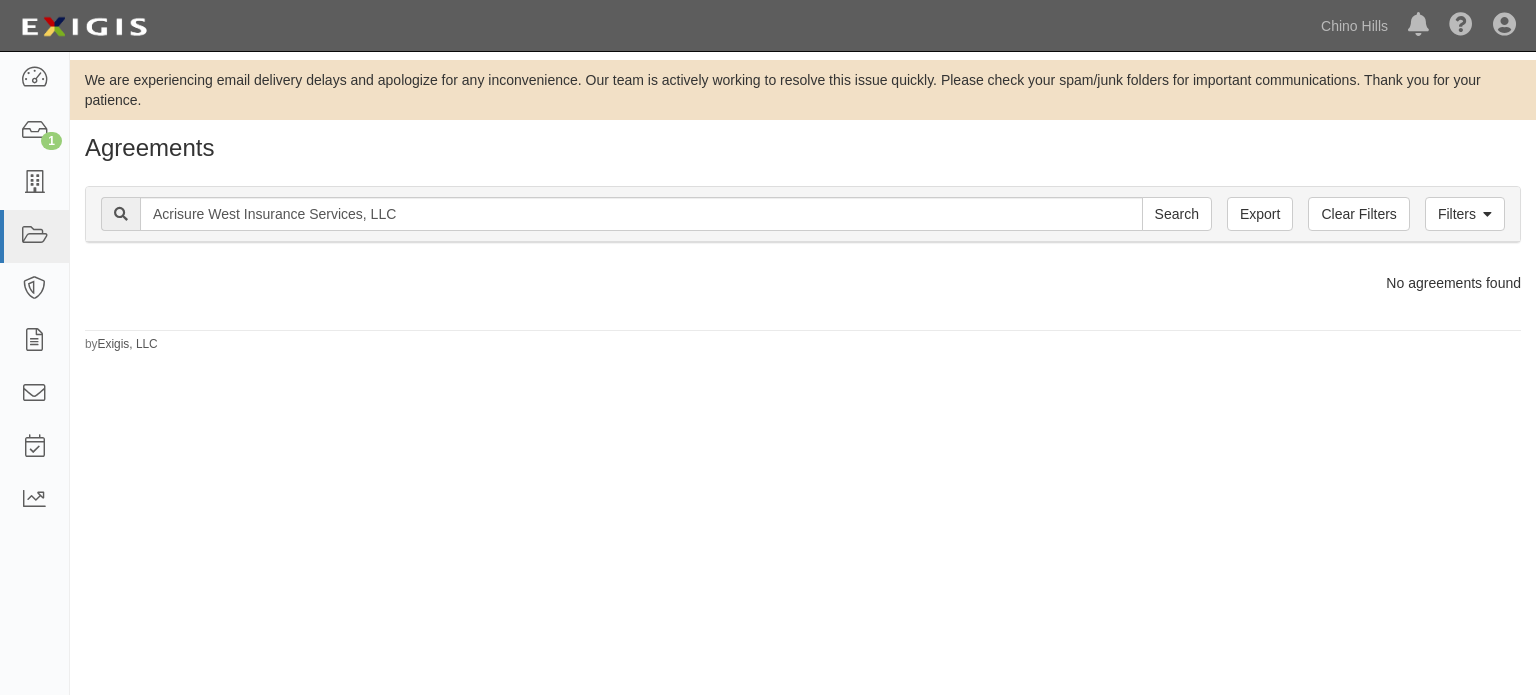 scroll, scrollTop: 0, scrollLeft: 0, axis: both 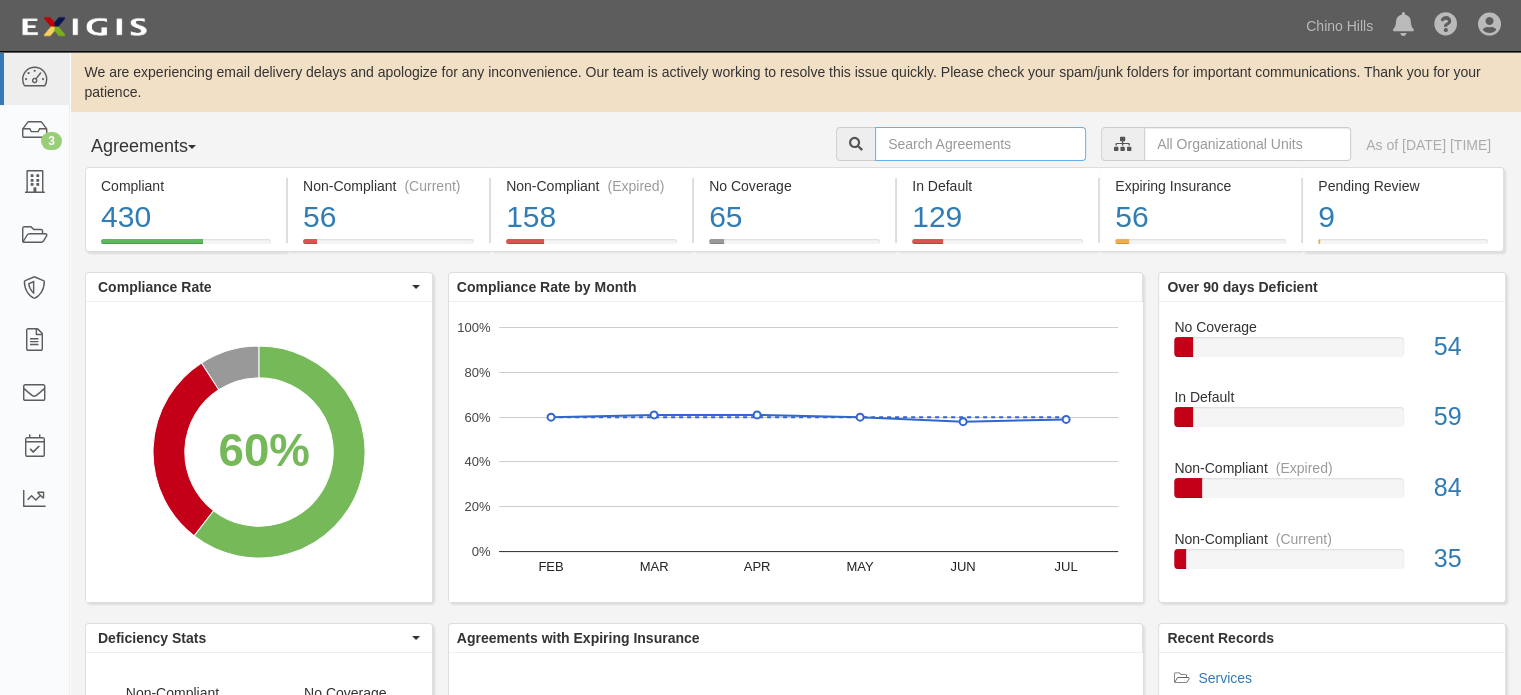 click at bounding box center (980, 144) 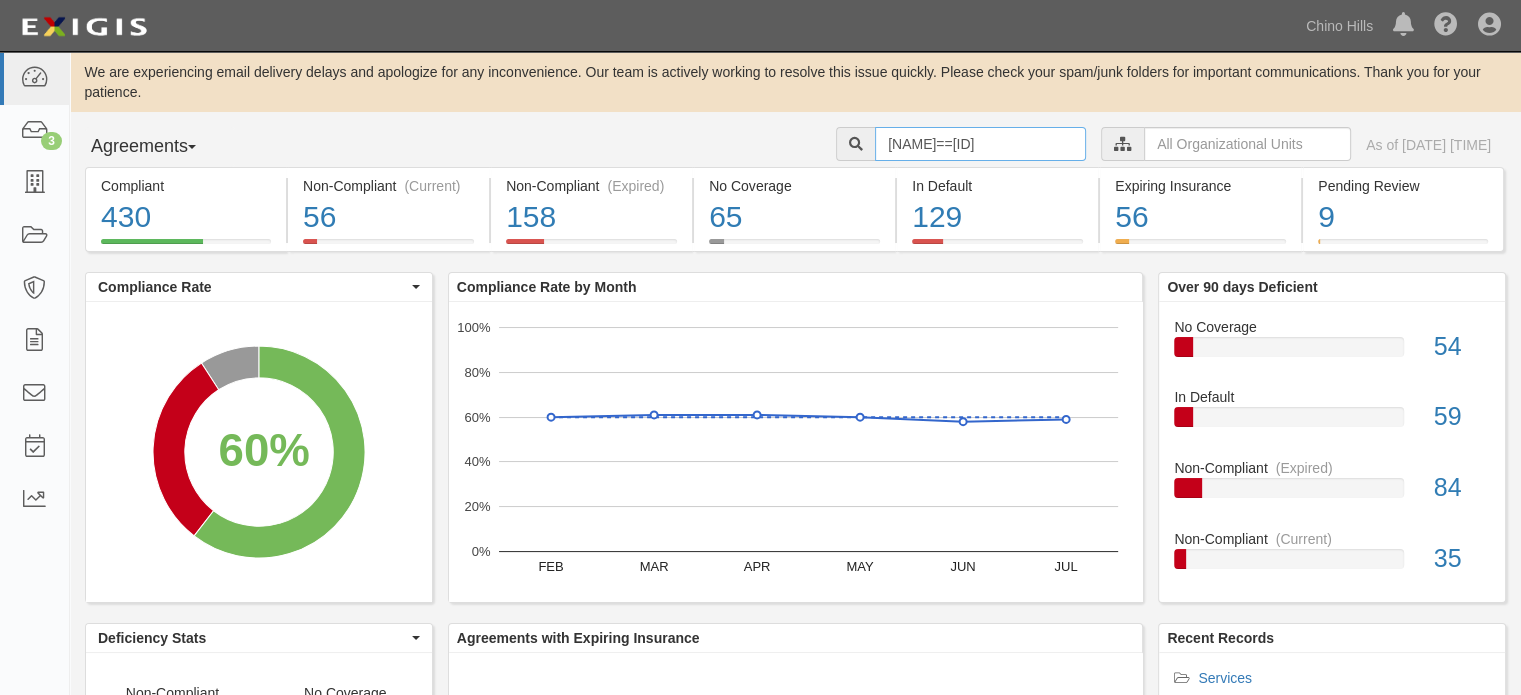 type on "[PERSON]==id" 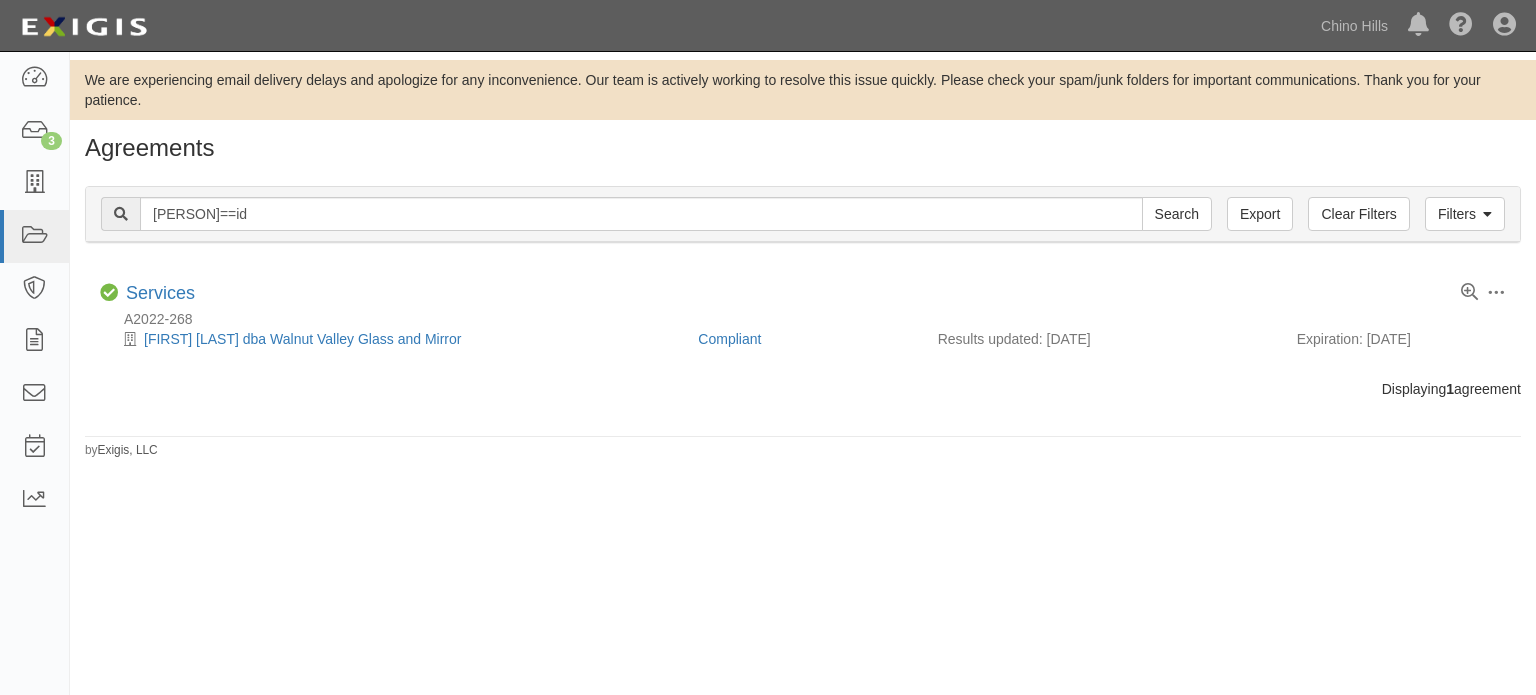 scroll, scrollTop: 0, scrollLeft: 0, axis: both 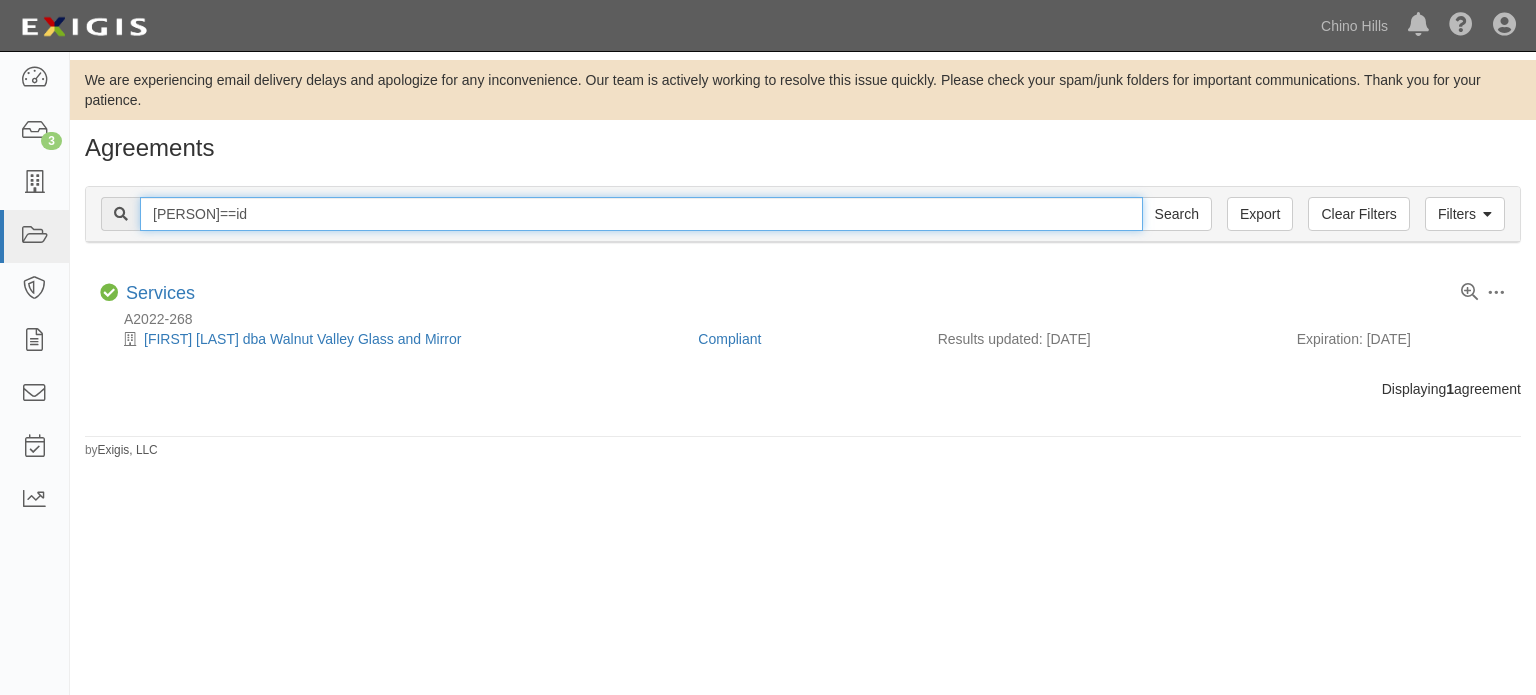 drag, startPoint x: 289, startPoint y: 211, endPoint x: 166, endPoint y: 191, distance: 124.61541 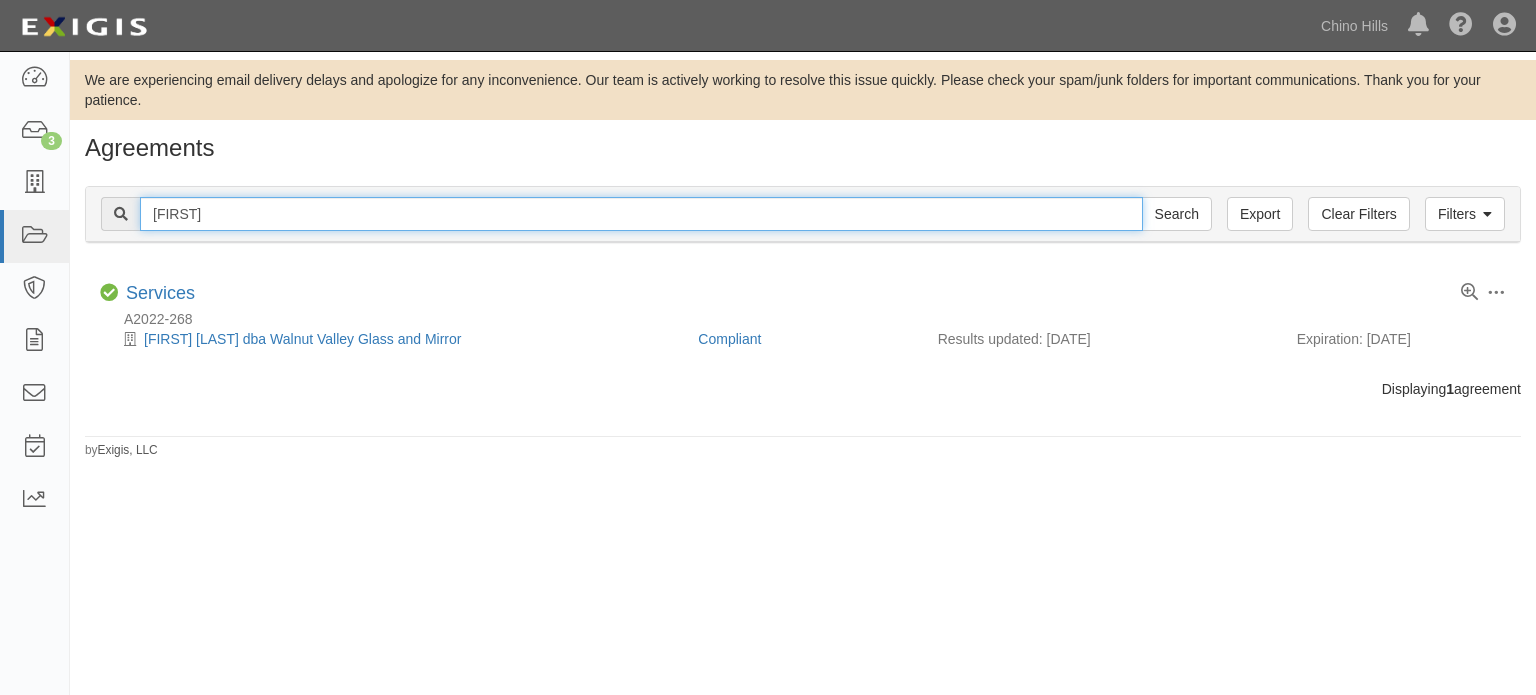 type on "[FIRST]" 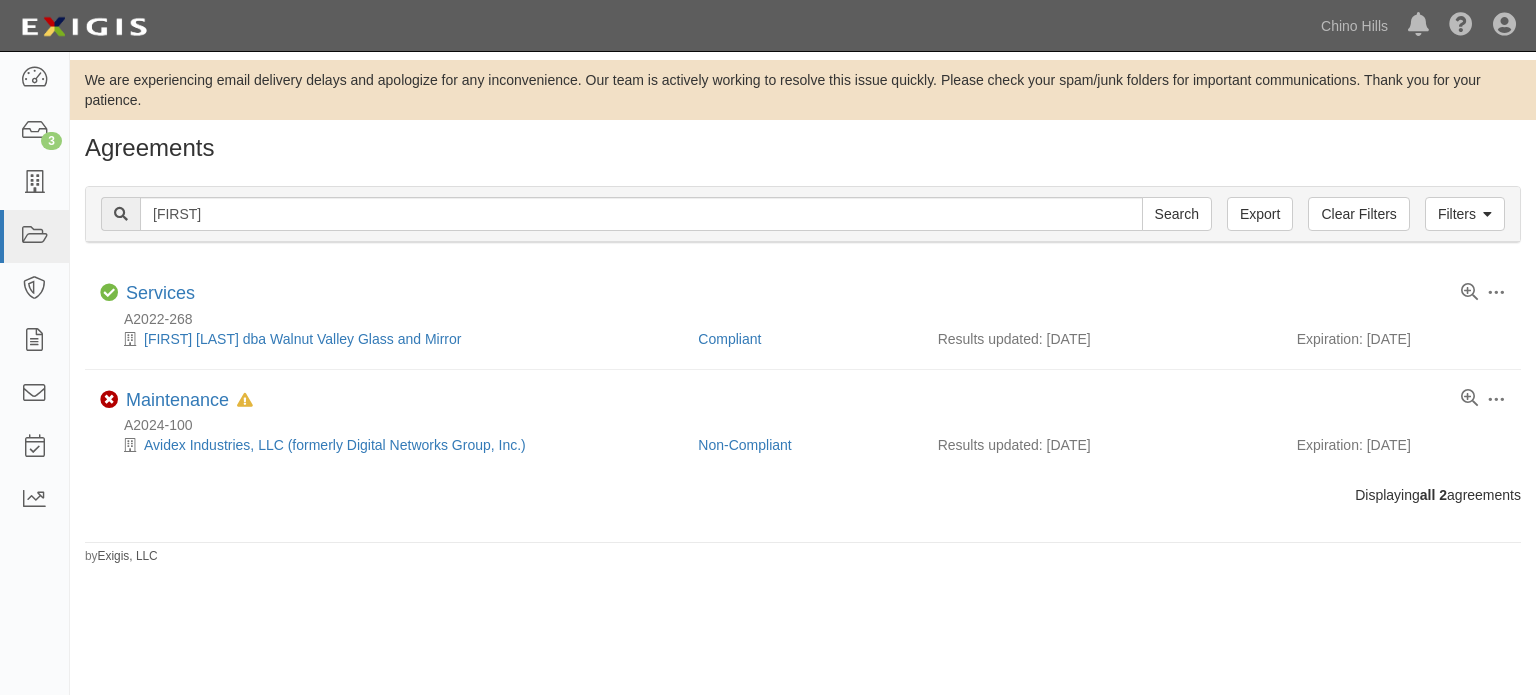 scroll, scrollTop: 0, scrollLeft: 0, axis: both 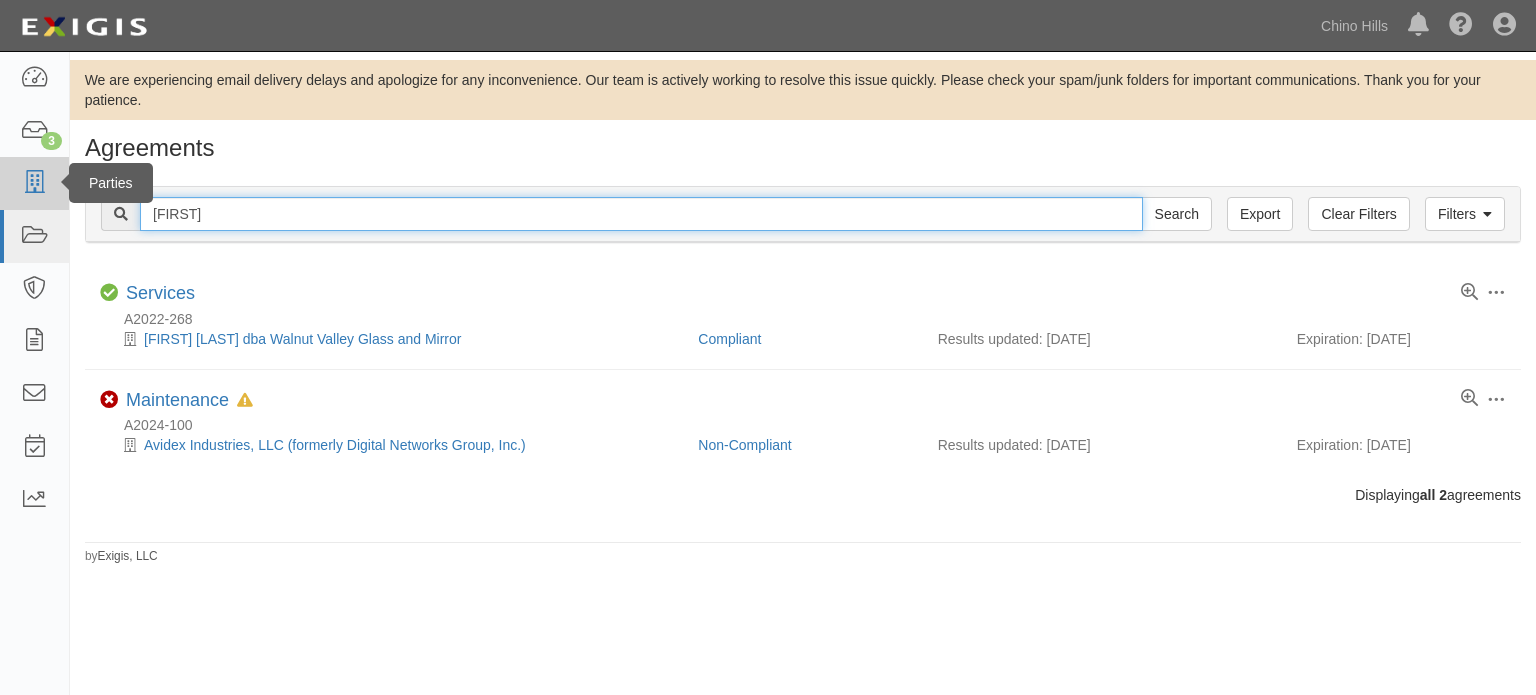 drag, startPoint x: 186, startPoint y: 206, endPoint x: 22, endPoint y: 205, distance: 164.00305 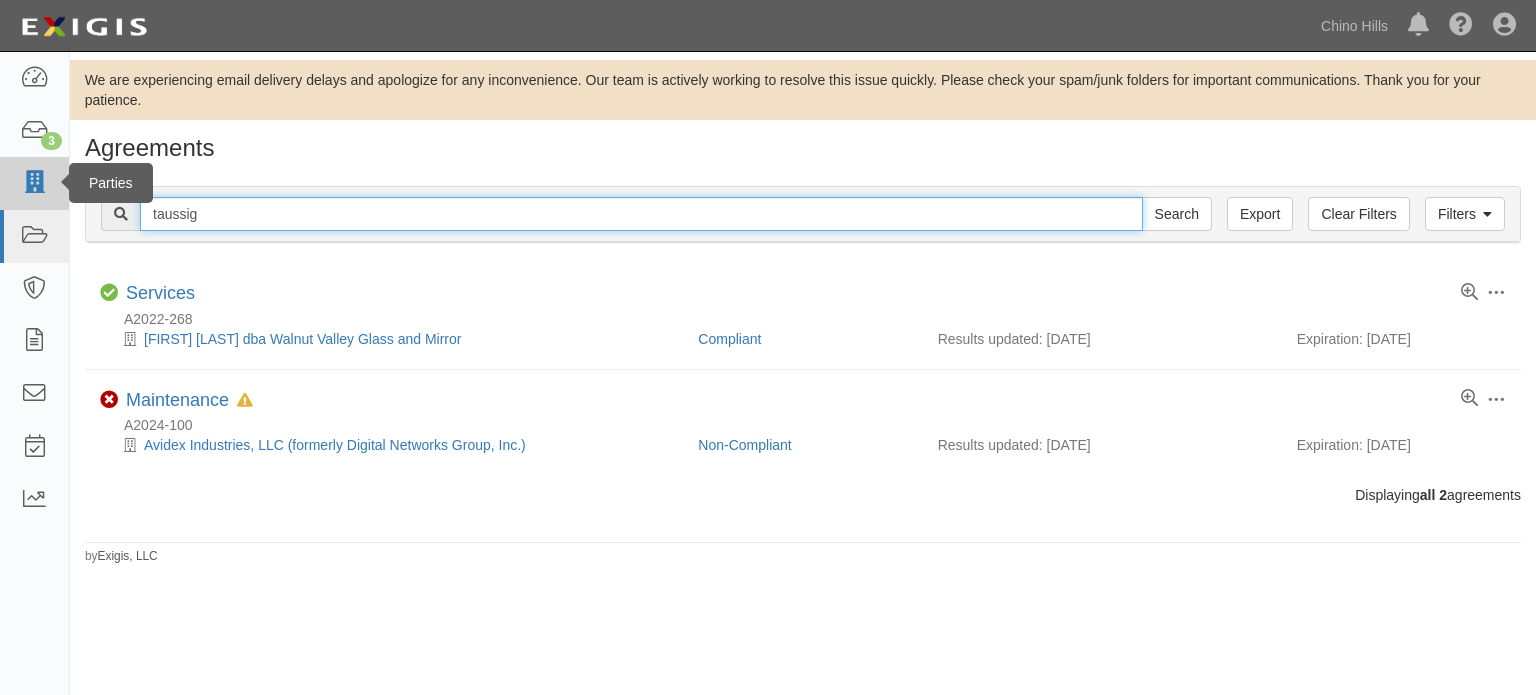type on "taussig" 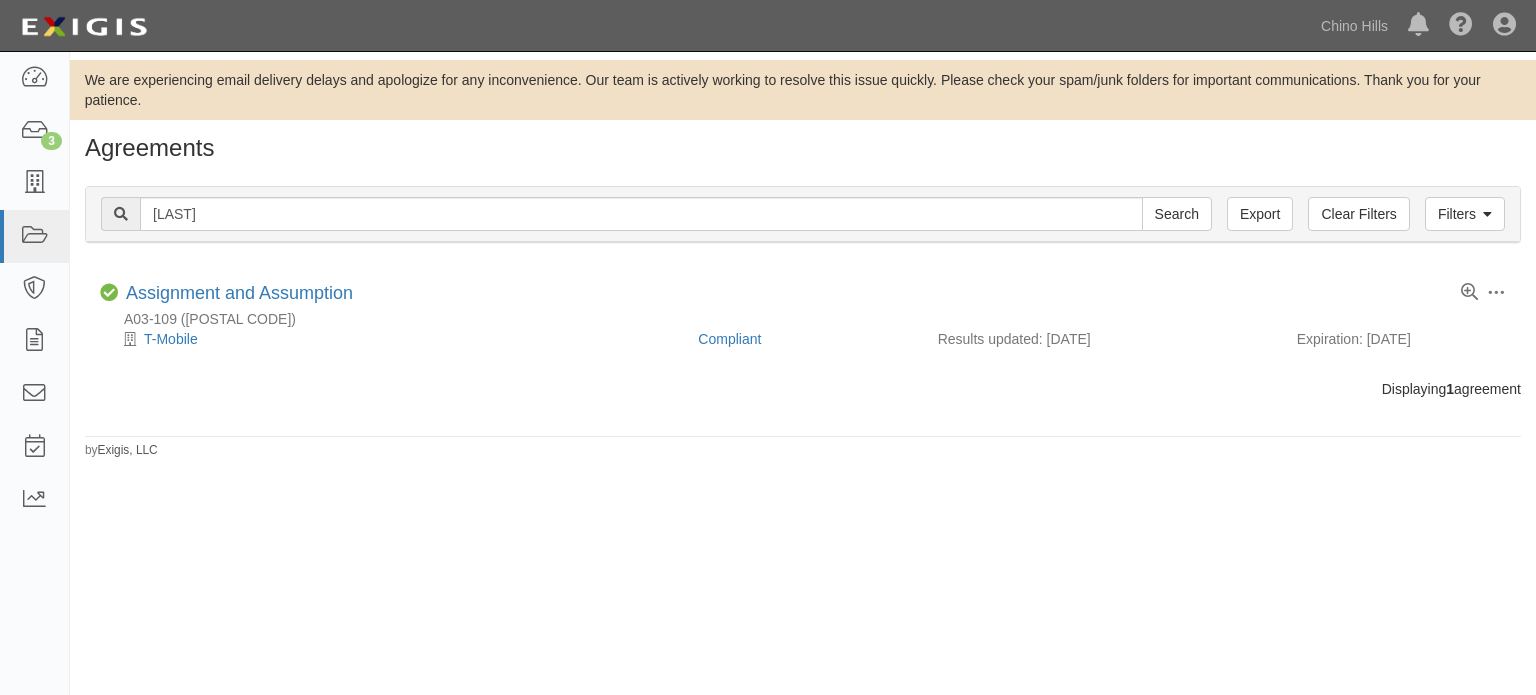 scroll, scrollTop: 0, scrollLeft: 0, axis: both 